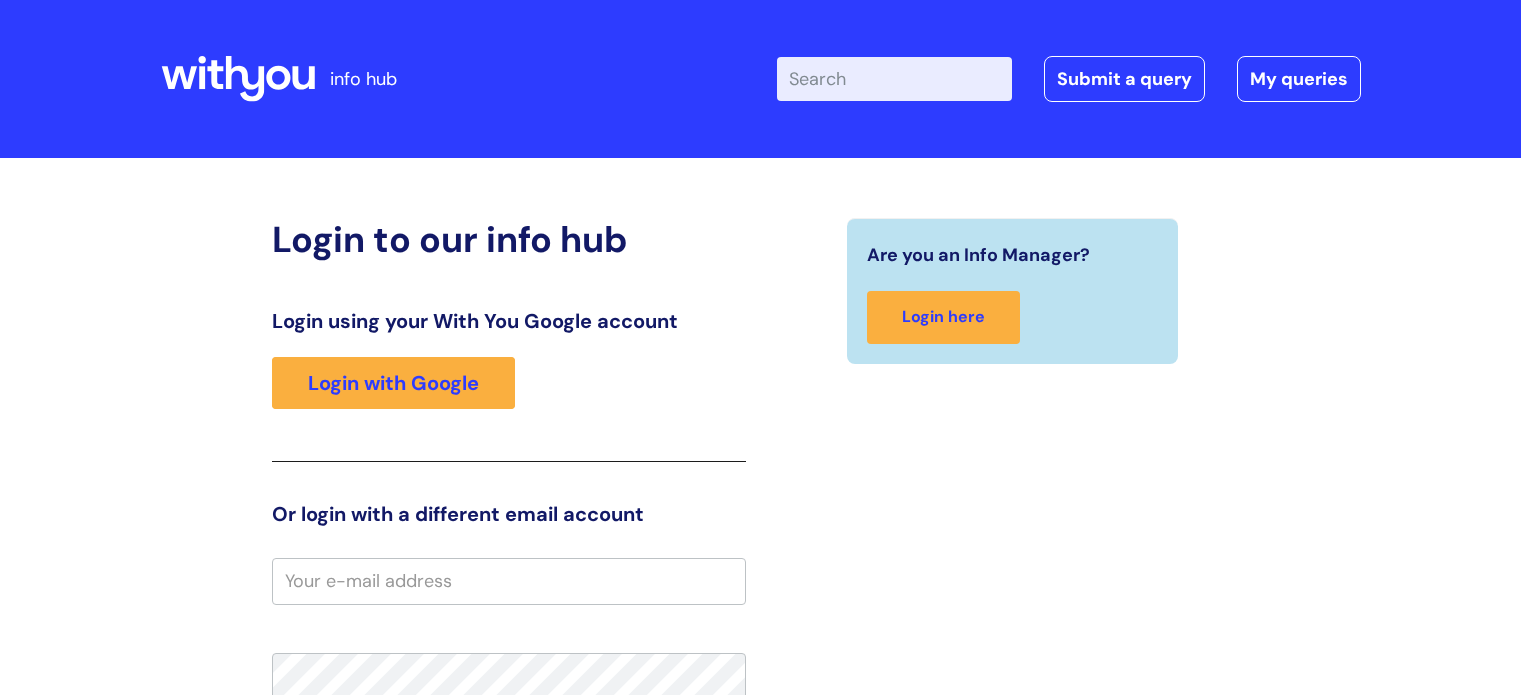 scroll, scrollTop: 0, scrollLeft: 0, axis: both 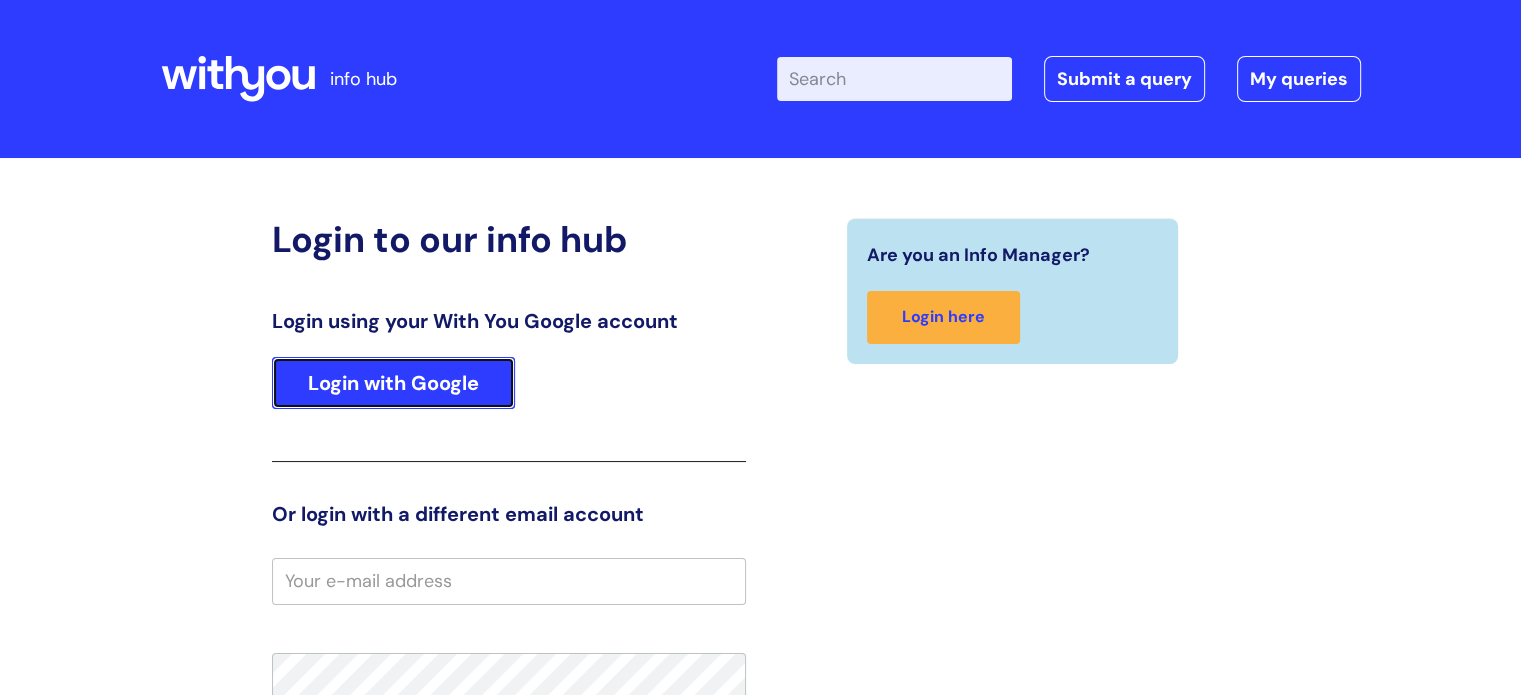 click on "Login with Google" at bounding box center (393, 383) 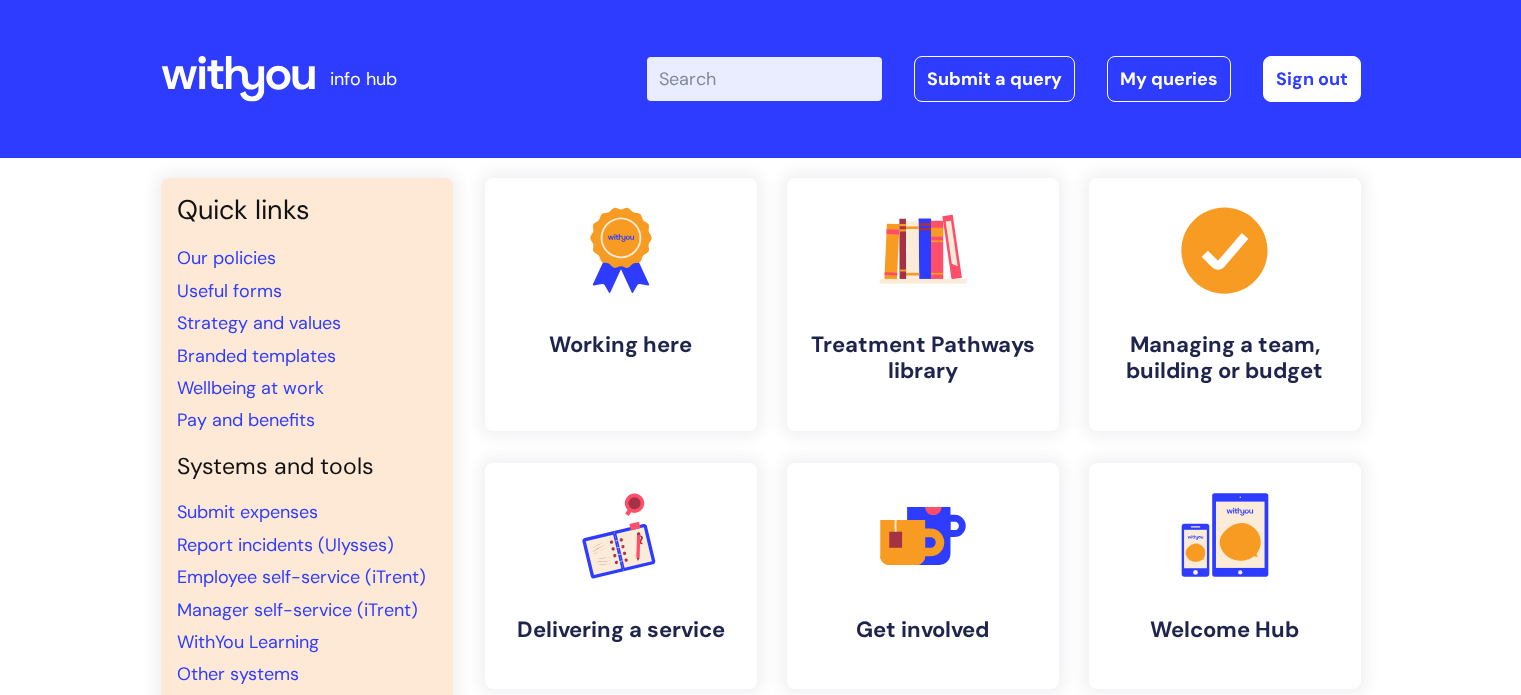 scroll, scrollTop: 0, scrollLeft: 0, axis: both 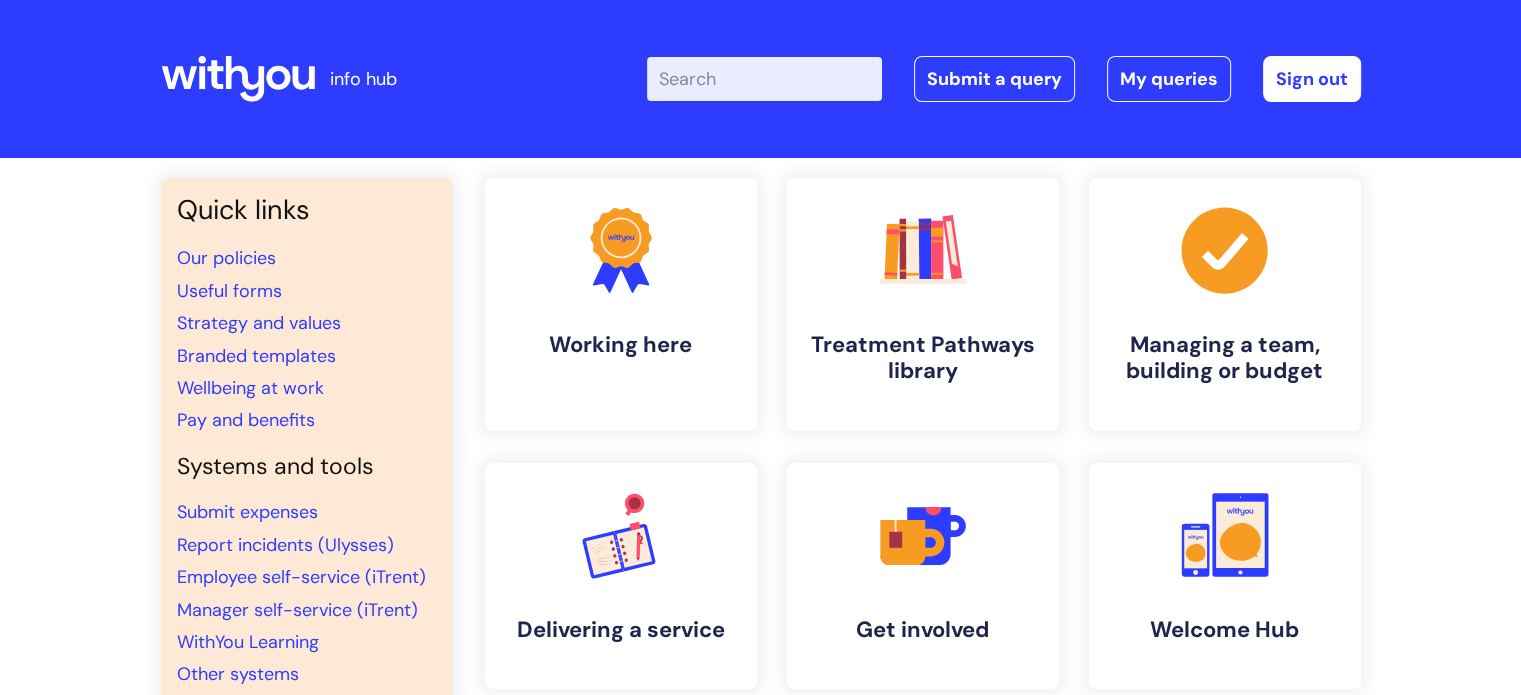 click on "Enter your search term here..." at bounding box center [764, 79] 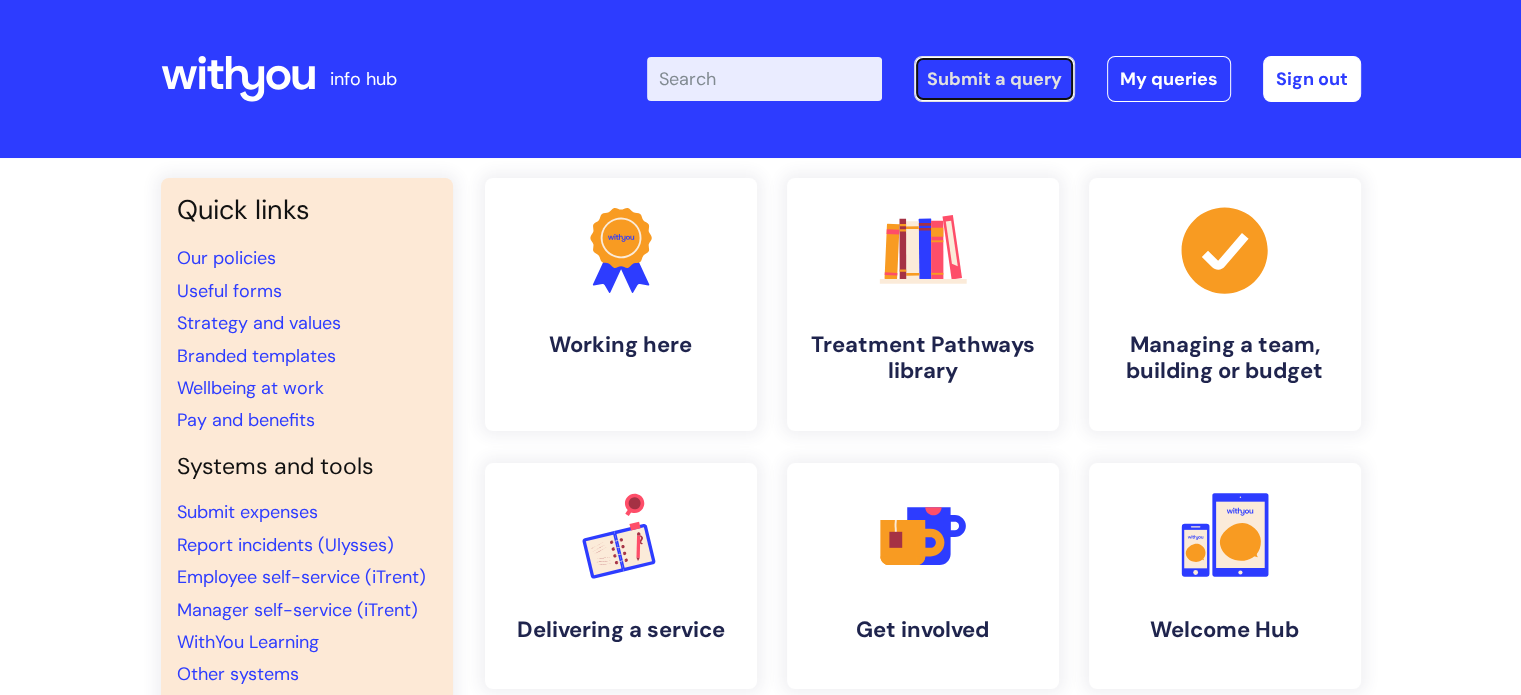 click on "Submit a query" at bounding box center (994, 79) 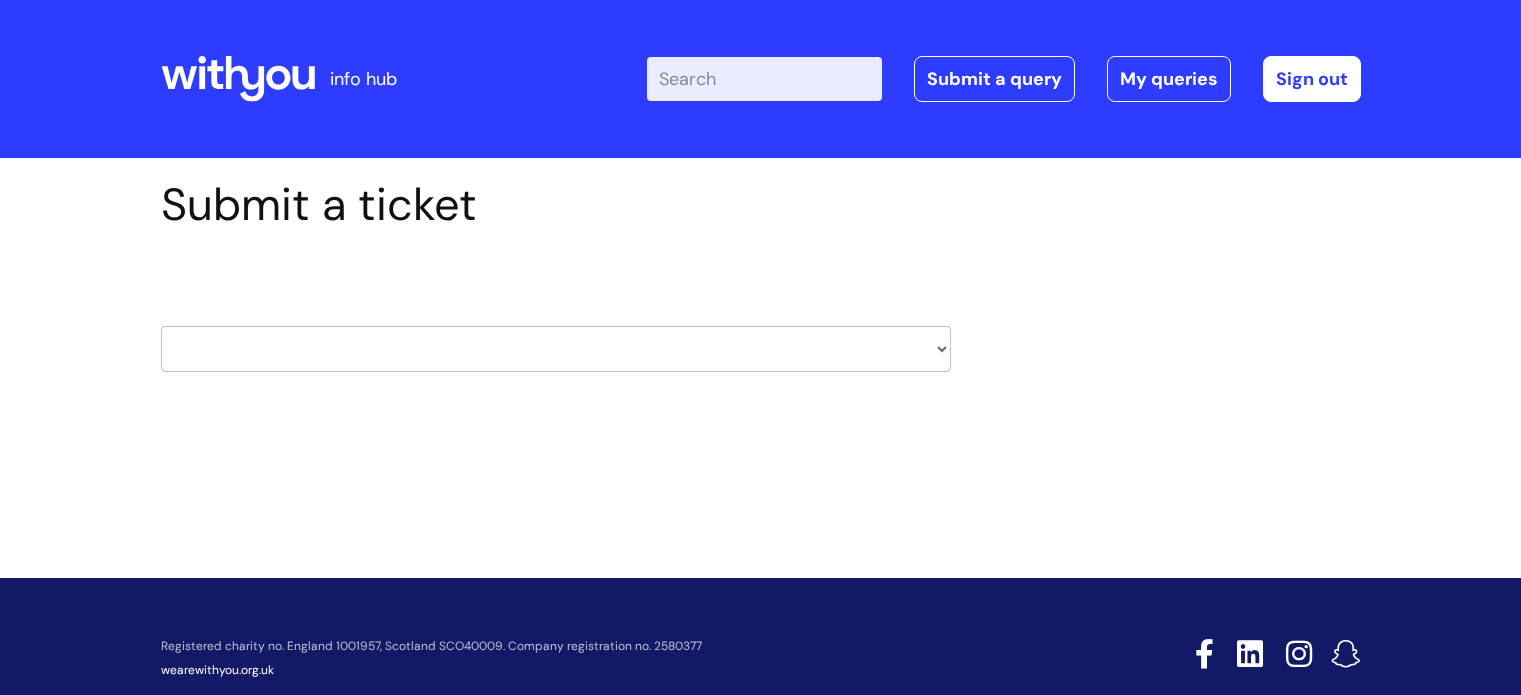 scroll, scrollTop: 0, scrollLeft: 0, axis: both 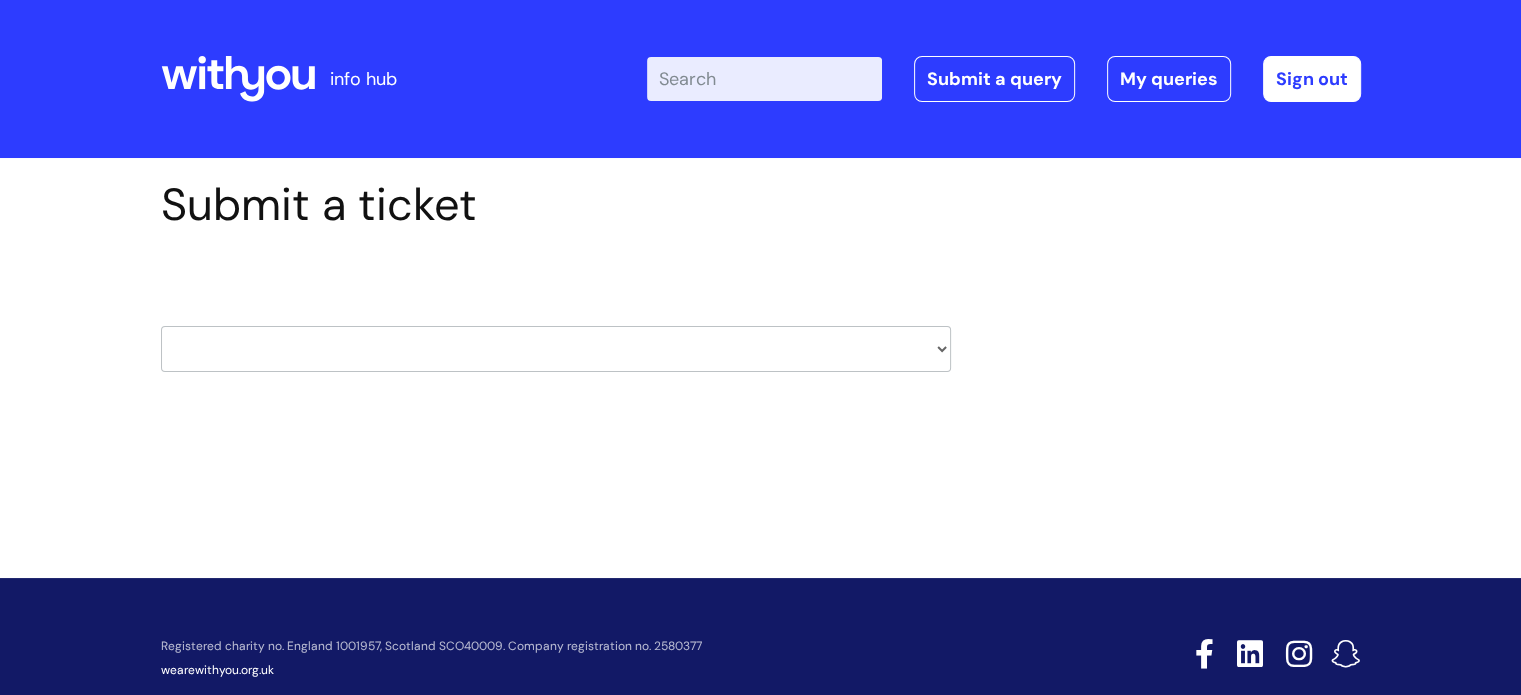 click on "HR / People
IT and Support
Clinical Drug Alerts
Finance Accounts
Data Support Team
Data Protection
External Communications
Learning and Development
Information Requests & Reports - Data Analysts
Insurance
Internal Communications
Pensions
Surrey NHS Talking Therapies
Payroll
Safeguarding" at bounding box center [556, 349] 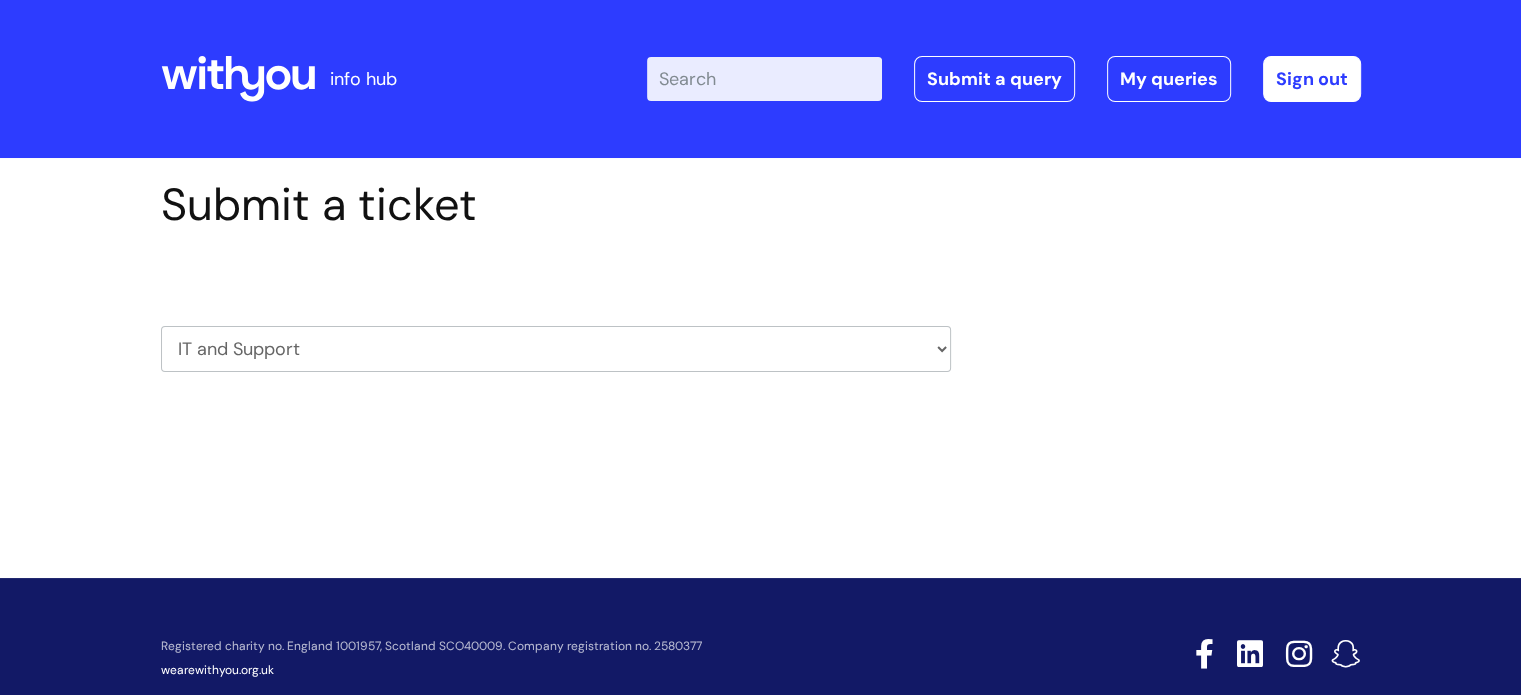 click on "HR / People
IT and Support
Clinical Drug Alerts
Finance Accounts
Data Support Team
Data Protection
External Communications
Learning and Development
Information Requests & Reports - Data Analysts
Insurance
Internal Communications
Pensions
Surrey NHS Talking Therapies
Payroll
Safeguarding" at bounding box center [556, 349] 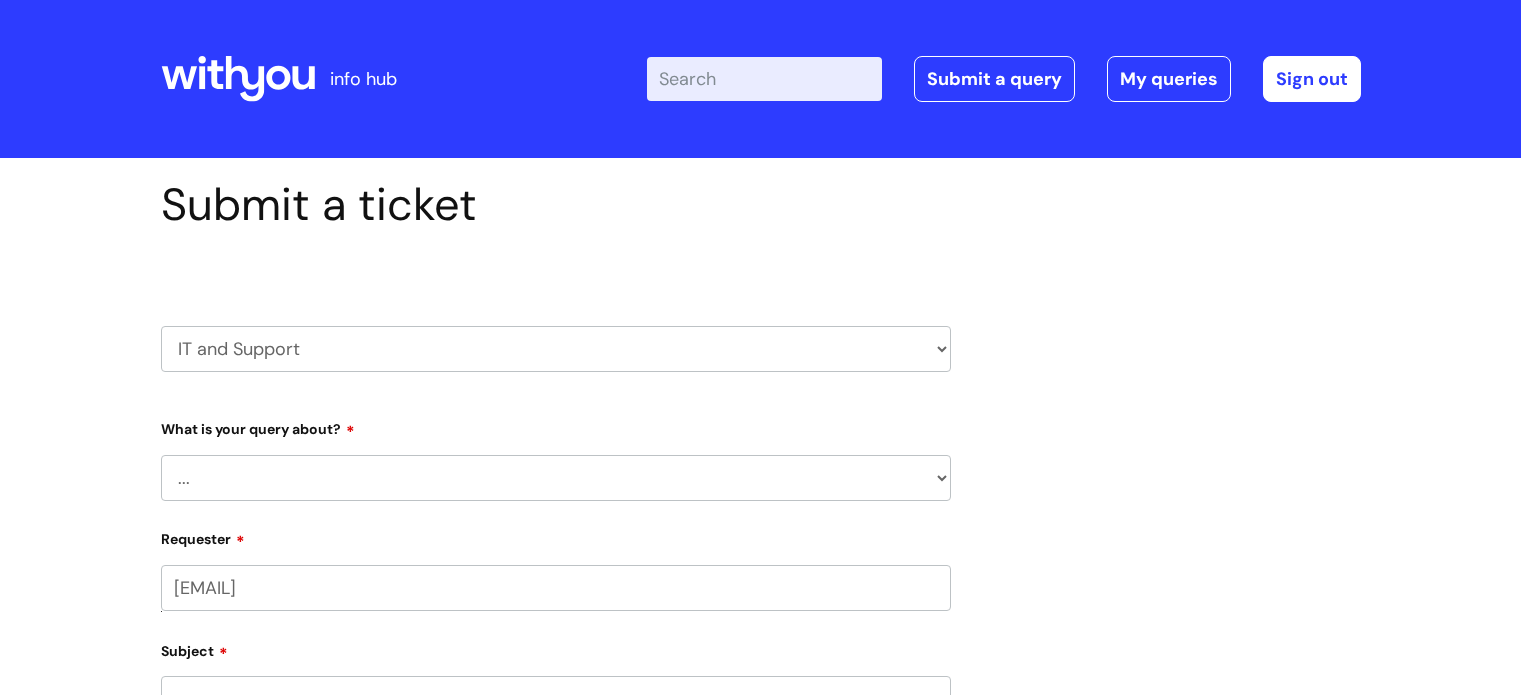 scroll, scrollTop: 0, scrollLeft: 0, axis: both 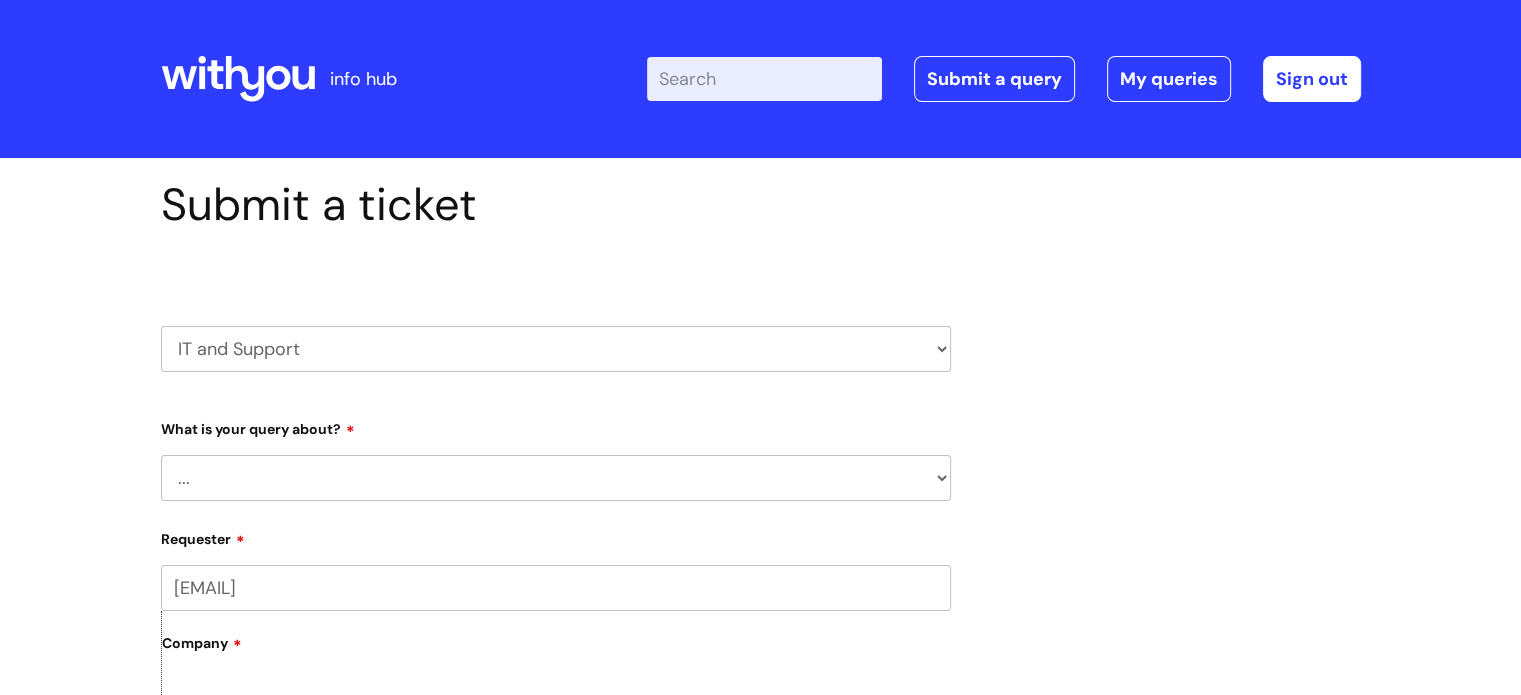 click on "...
Mobile Phone Reset & MFA
Accounts, Starters and Leavers
IT Hardware issue
I need help logging in
Printing & Scanning
Something Else
System/software" at bounding box center (556, 478) 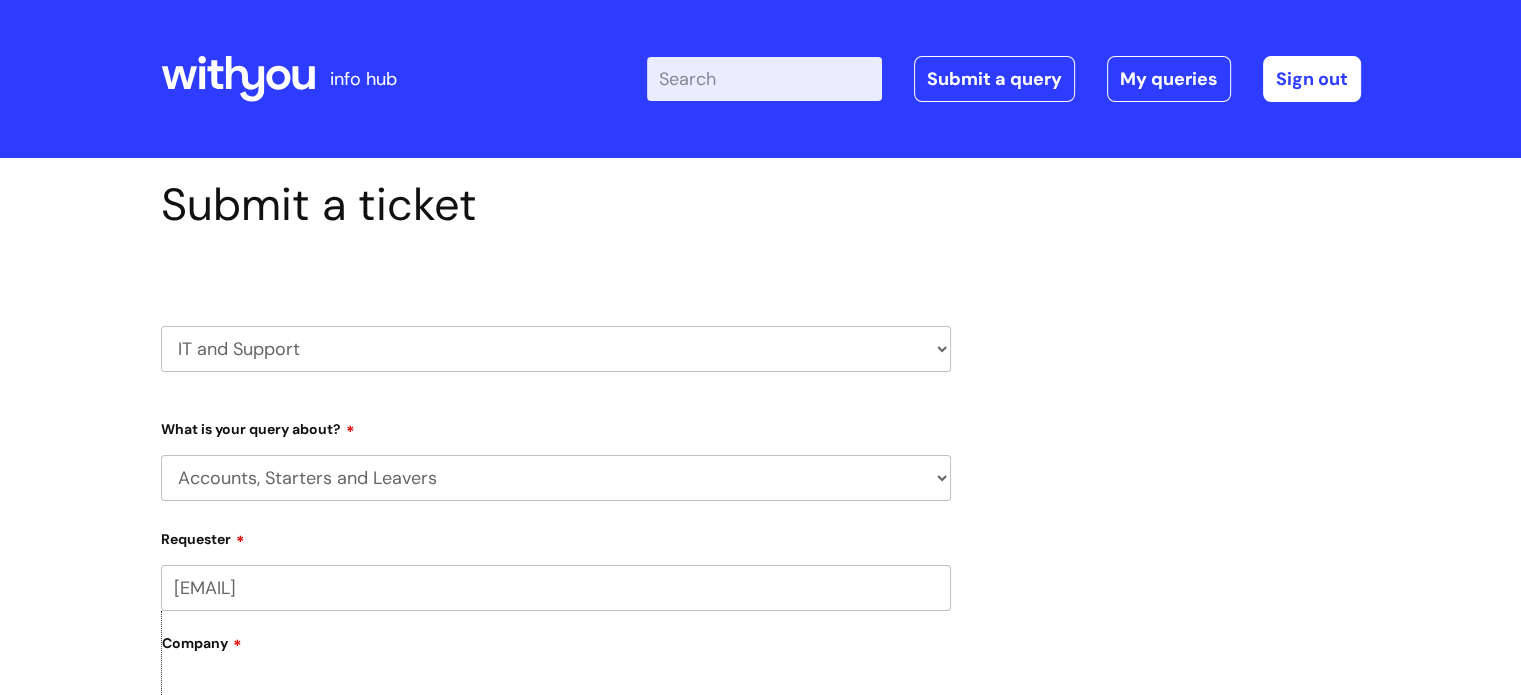 click on "...
Mobile Phone Reset & MFA
Accounts, Starters and Leavers
IT Hardware issue
I need help logging in
Printing & Scanning
Something Else
System/software" at bounding box center (556, 478) 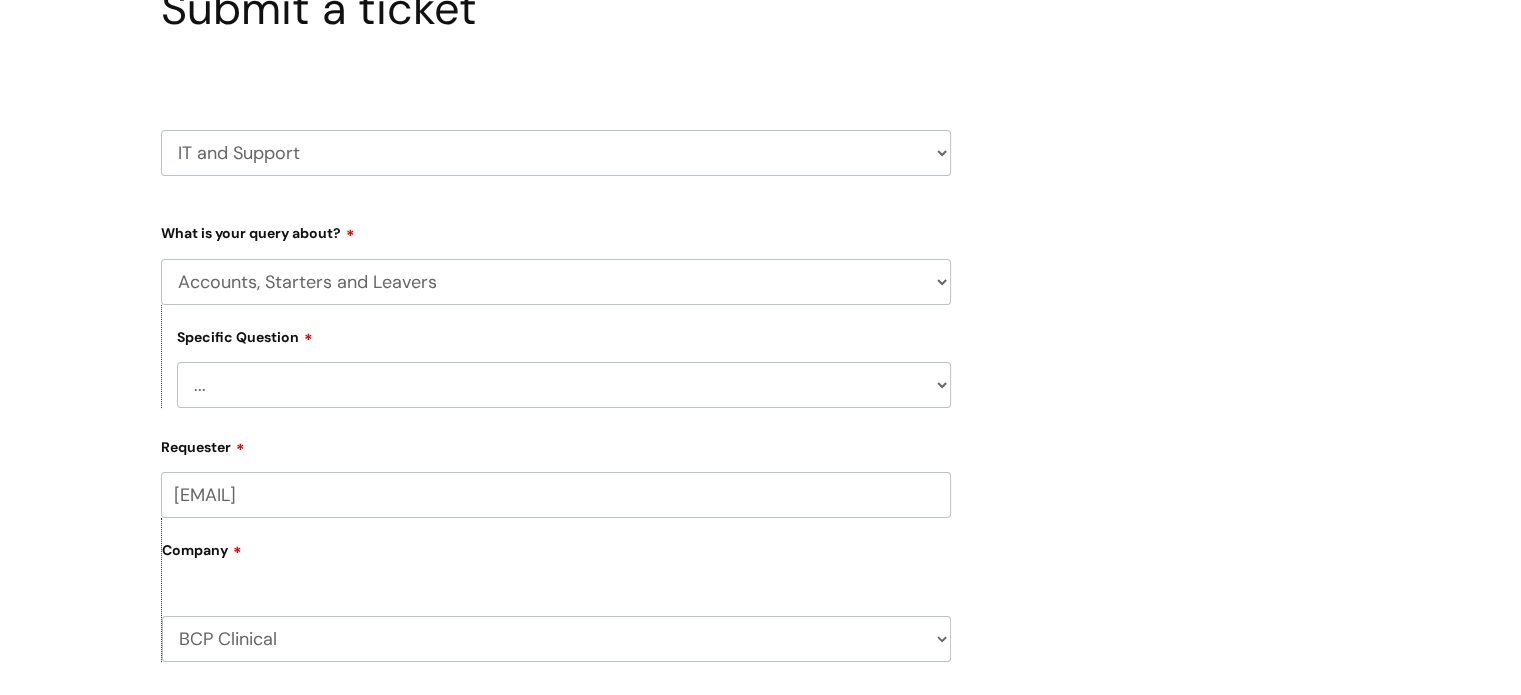scroll, scrollTop: 191, scrollLeft: 0, axis: vertical 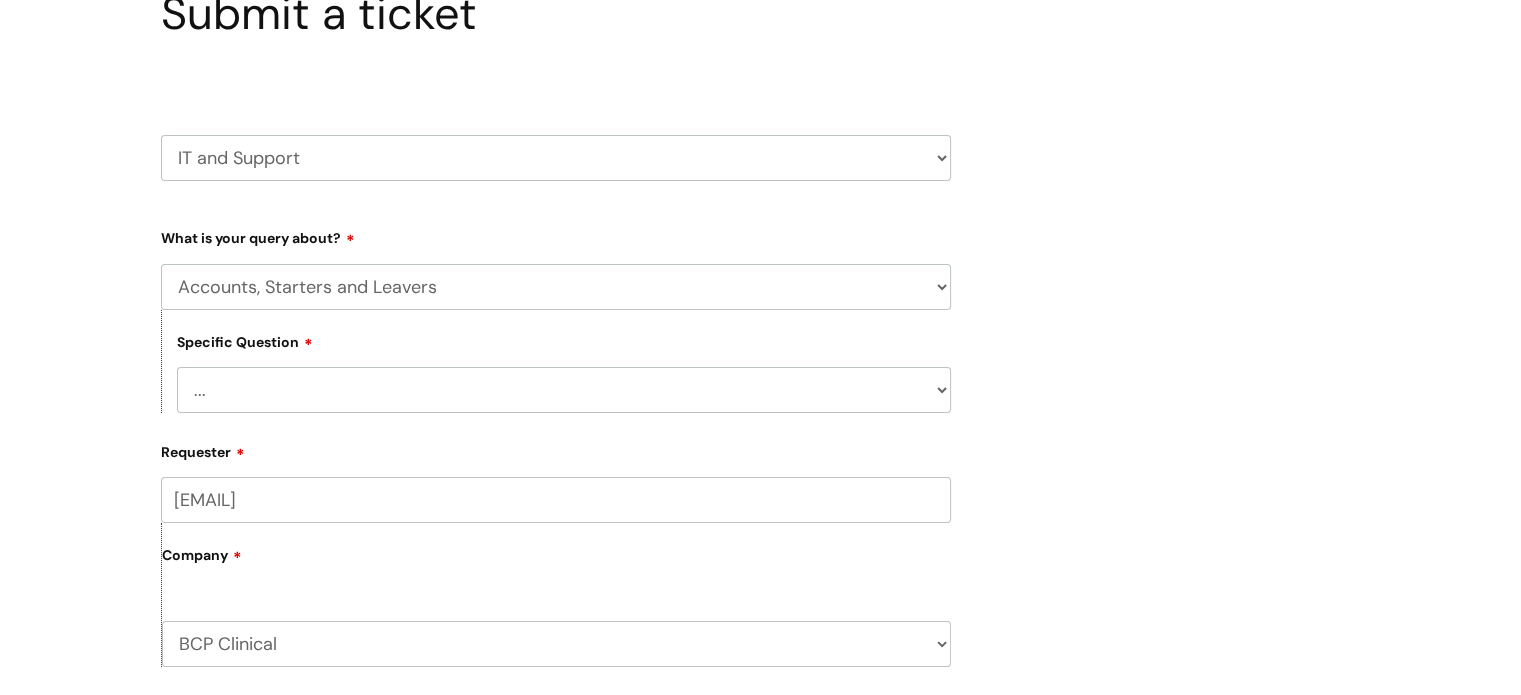 click on "... I have a new starter I have a leaver I need to make a change to an account I need some information about an account I have a question about a leaver" at bounding box center [564, 390] 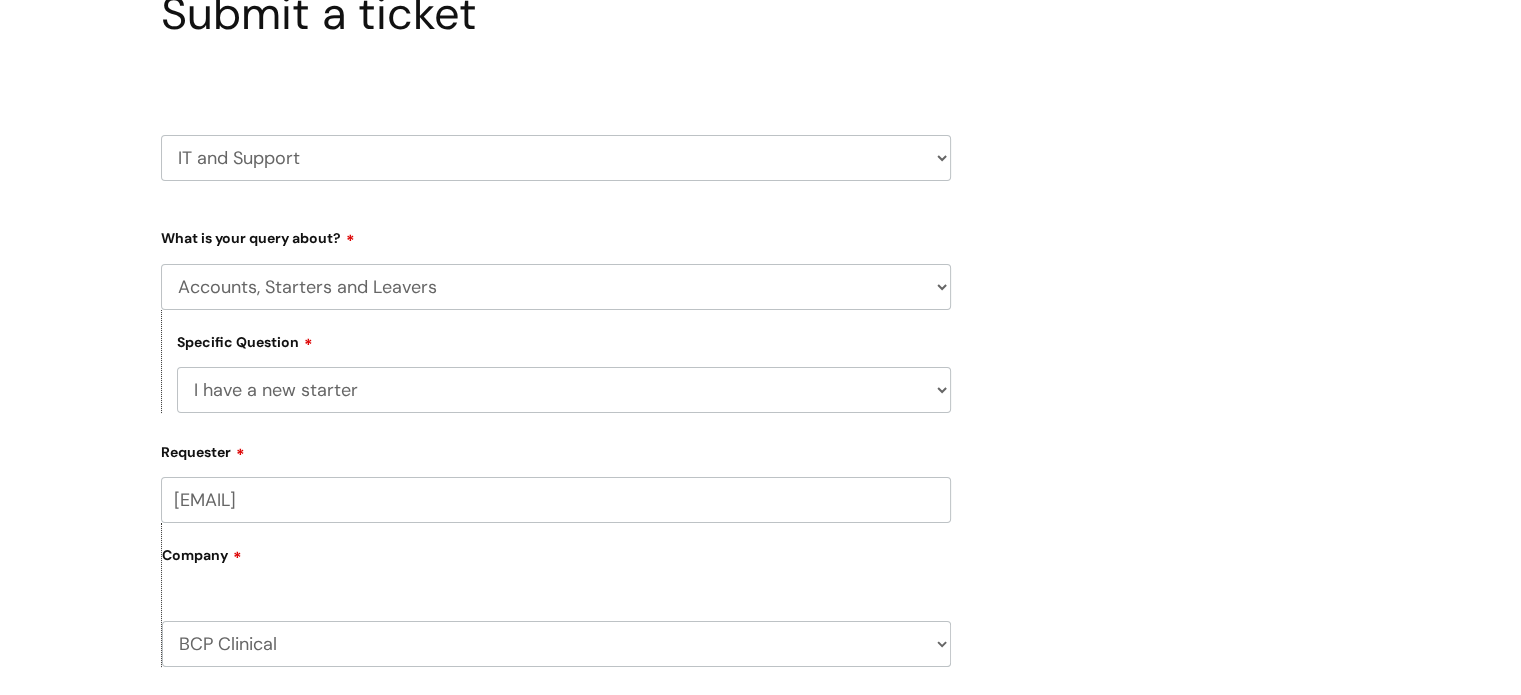 click on "... I have a new starter I have a leaver I need to make a change to an account I need some information about an account I have a question about a leaver" at bounding box center (564, 390) 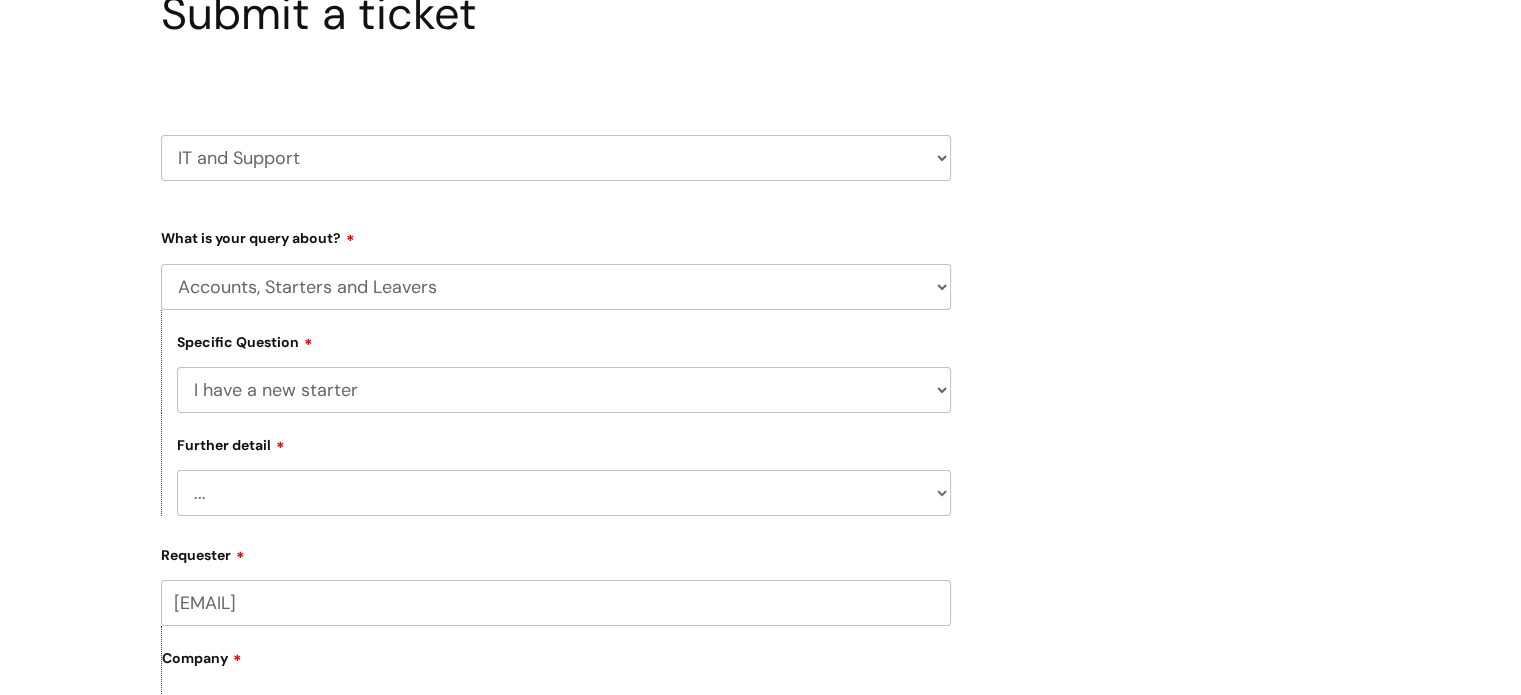 click on "... Can I have my new starter’s IT account details I need to amend the name, details or access of an account I’ve got a new starter - where is their equipment? Something else" at bounding box center (564, 493) 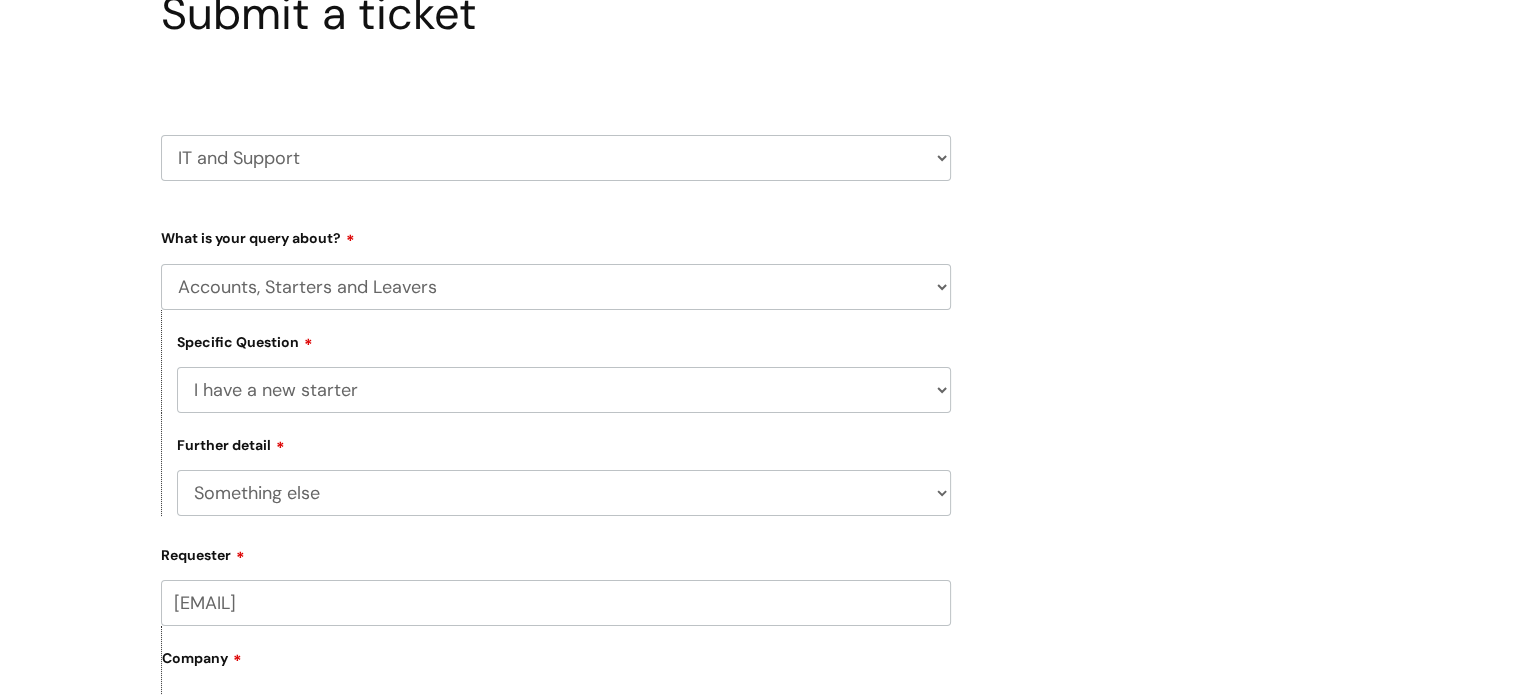 click on "... Can I have my new starter’s IT account details I need to amend the name, details or access of an account I’ve got a new starter - where is their equipment? Something else" at bounding box center (564, 493) 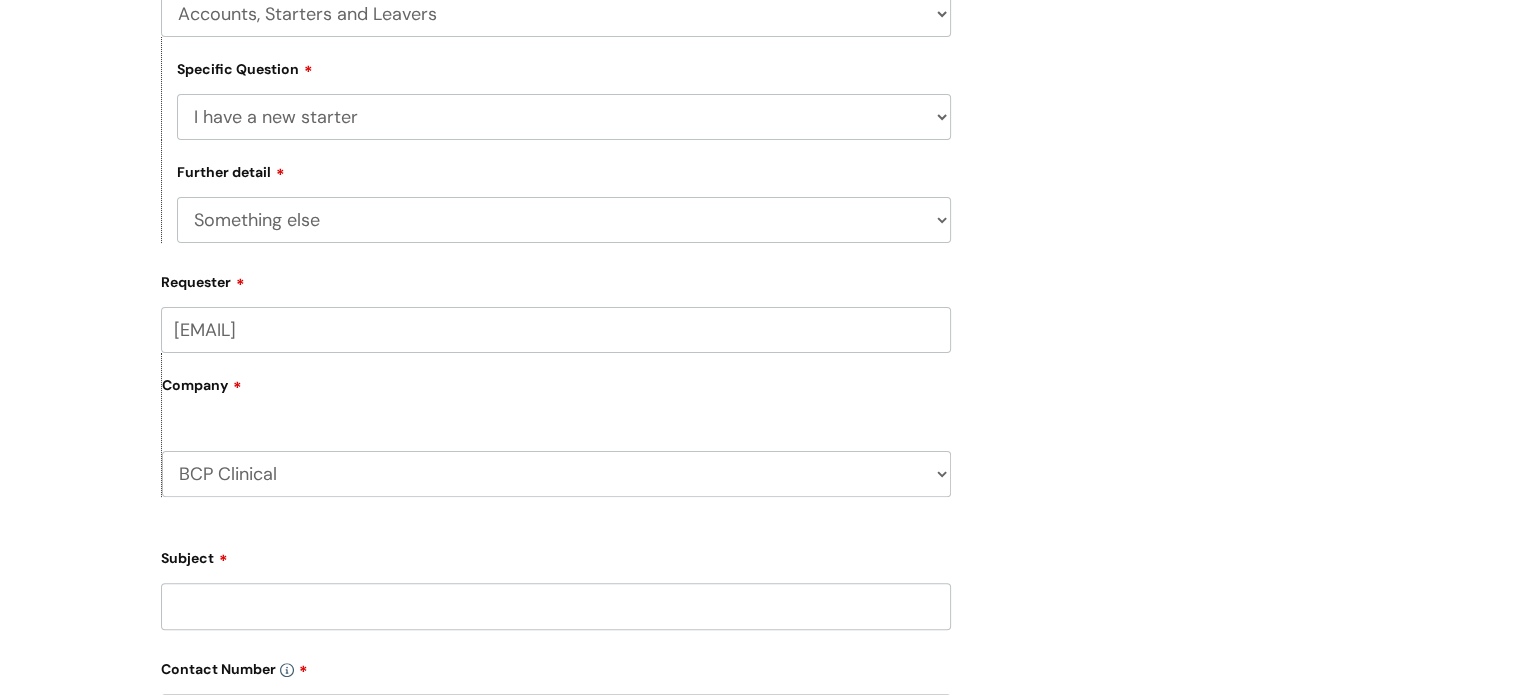 scroll, scrollTop: 469, scrollLeft: 0, axis: vertical 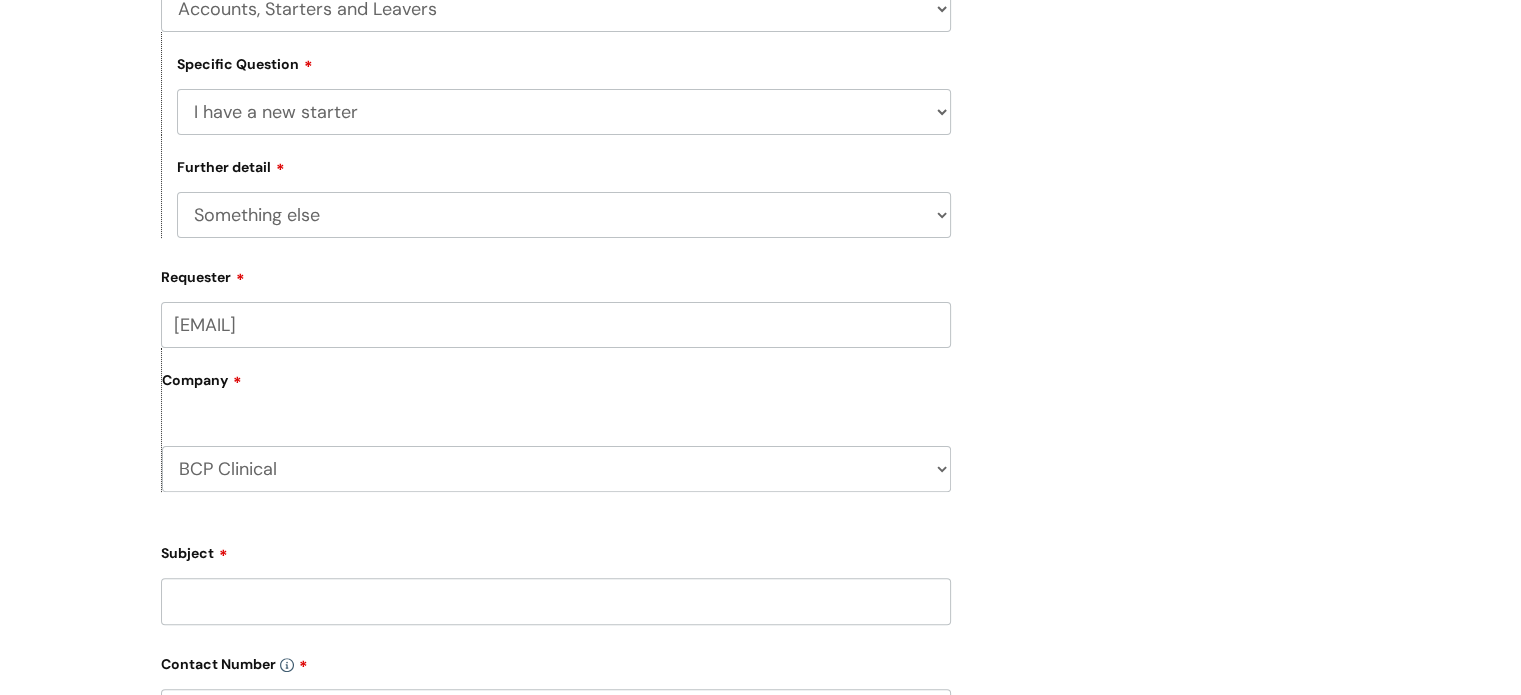click on "Subject" at bounding box center [556, 601] 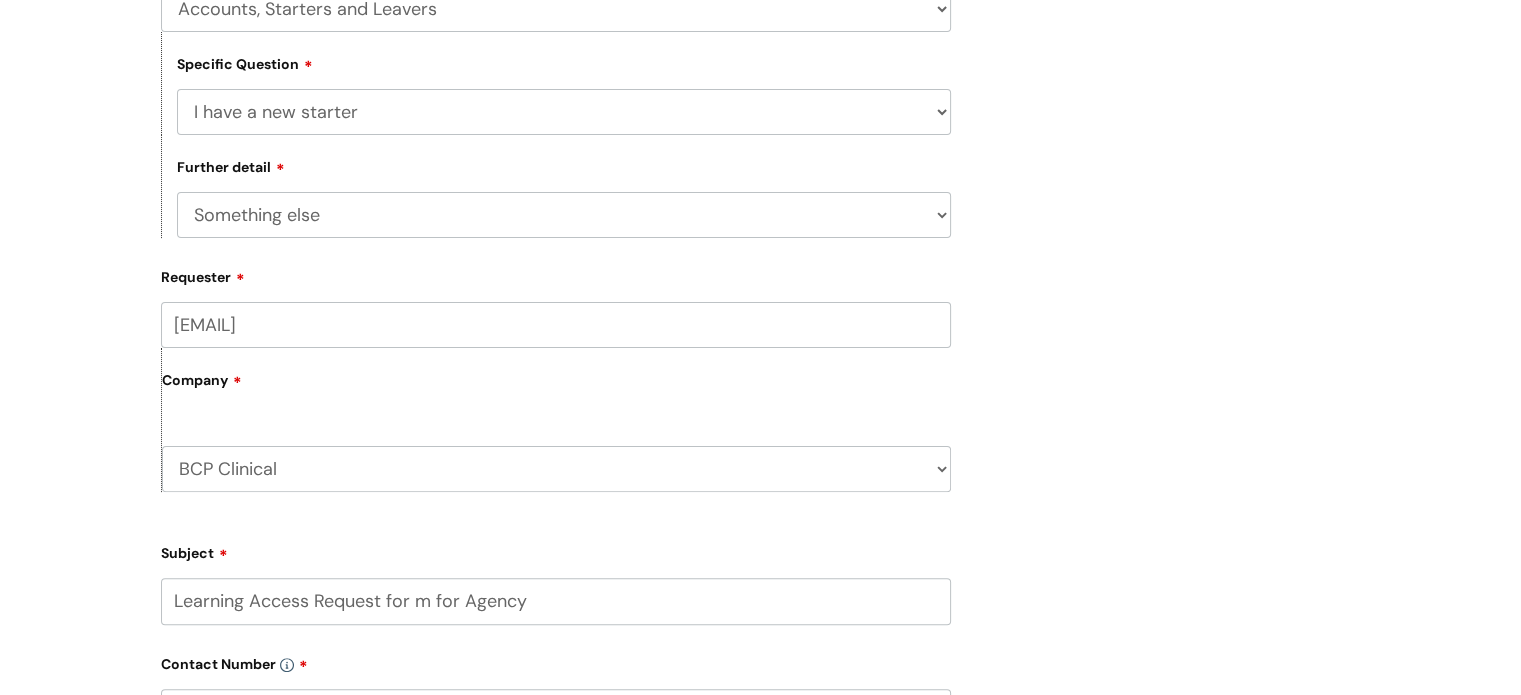type on "Learning Access Request for m for Agency" 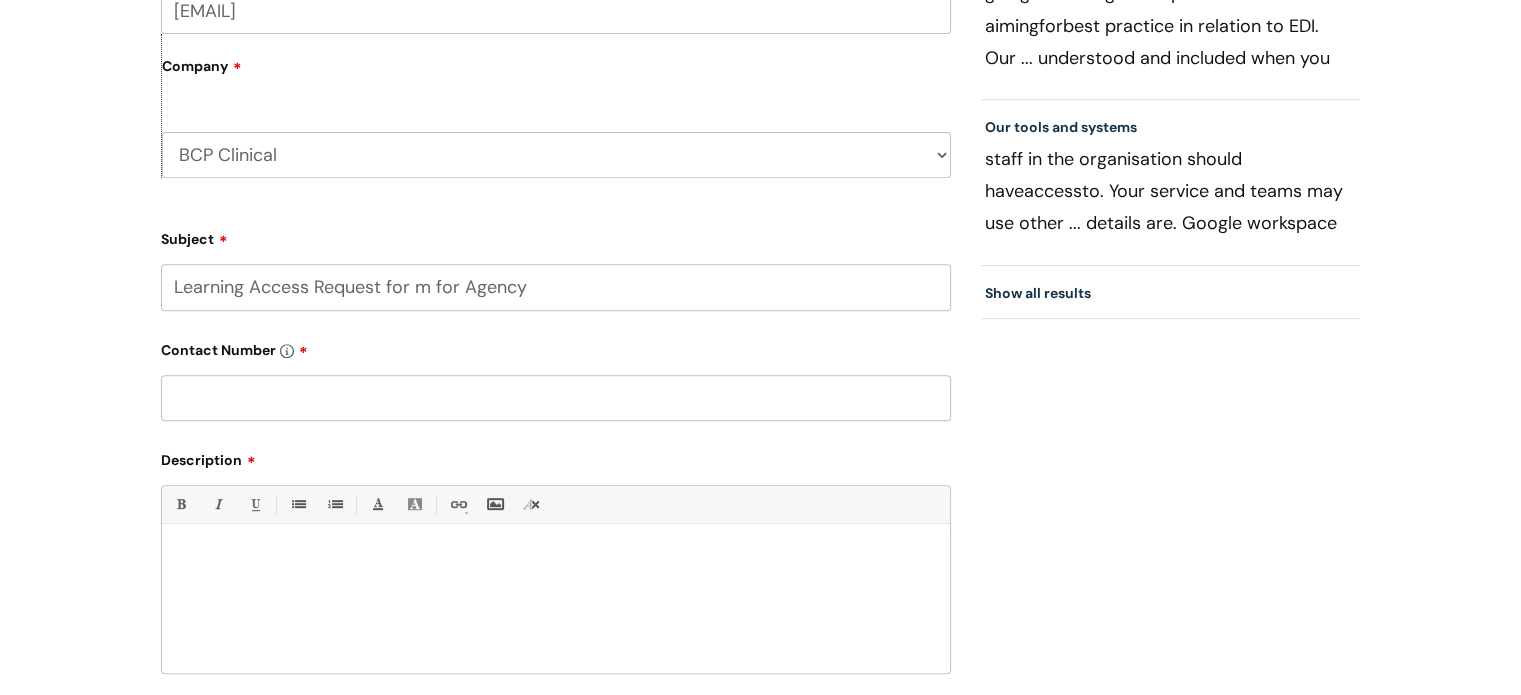 scroll, scrollTop: 780, scrollLeft: 0, axis: vertical 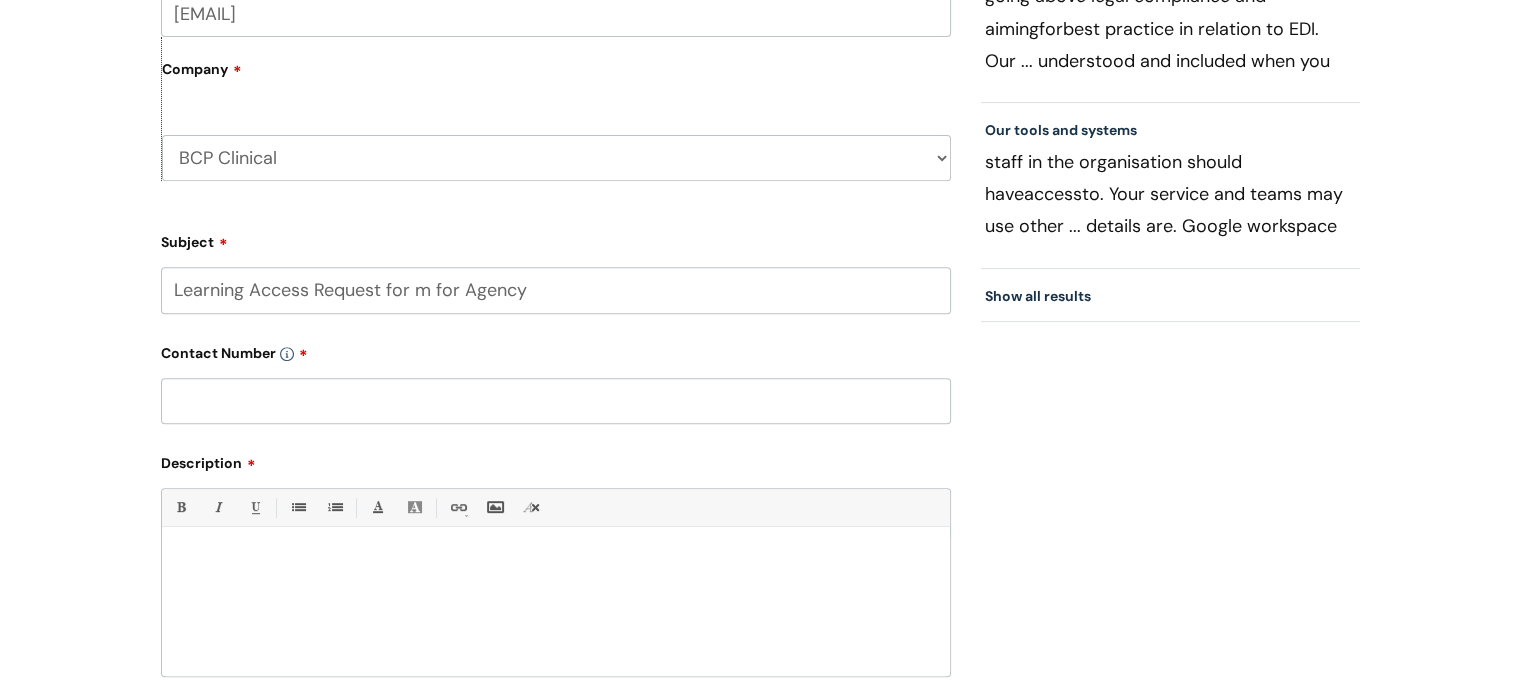click at bounding box center [556, 401] 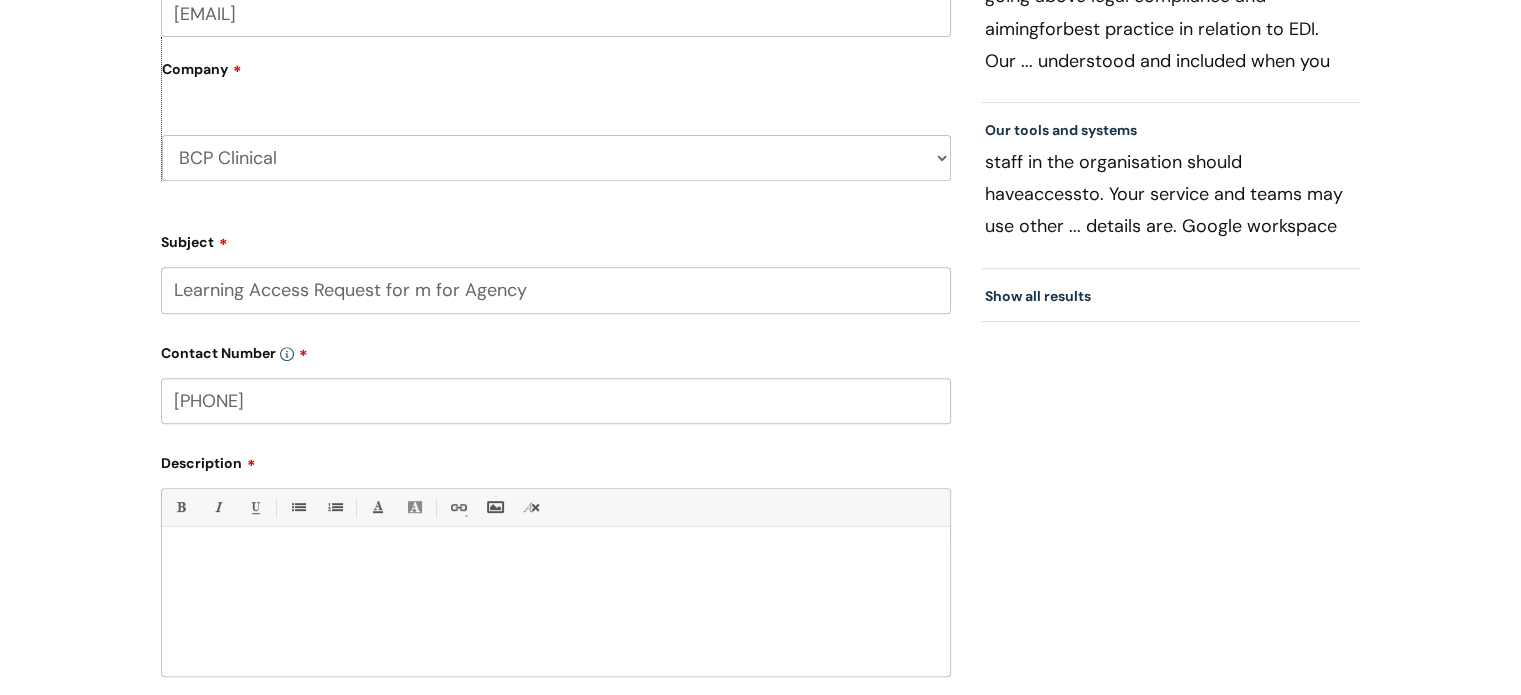 type on "07773249611" 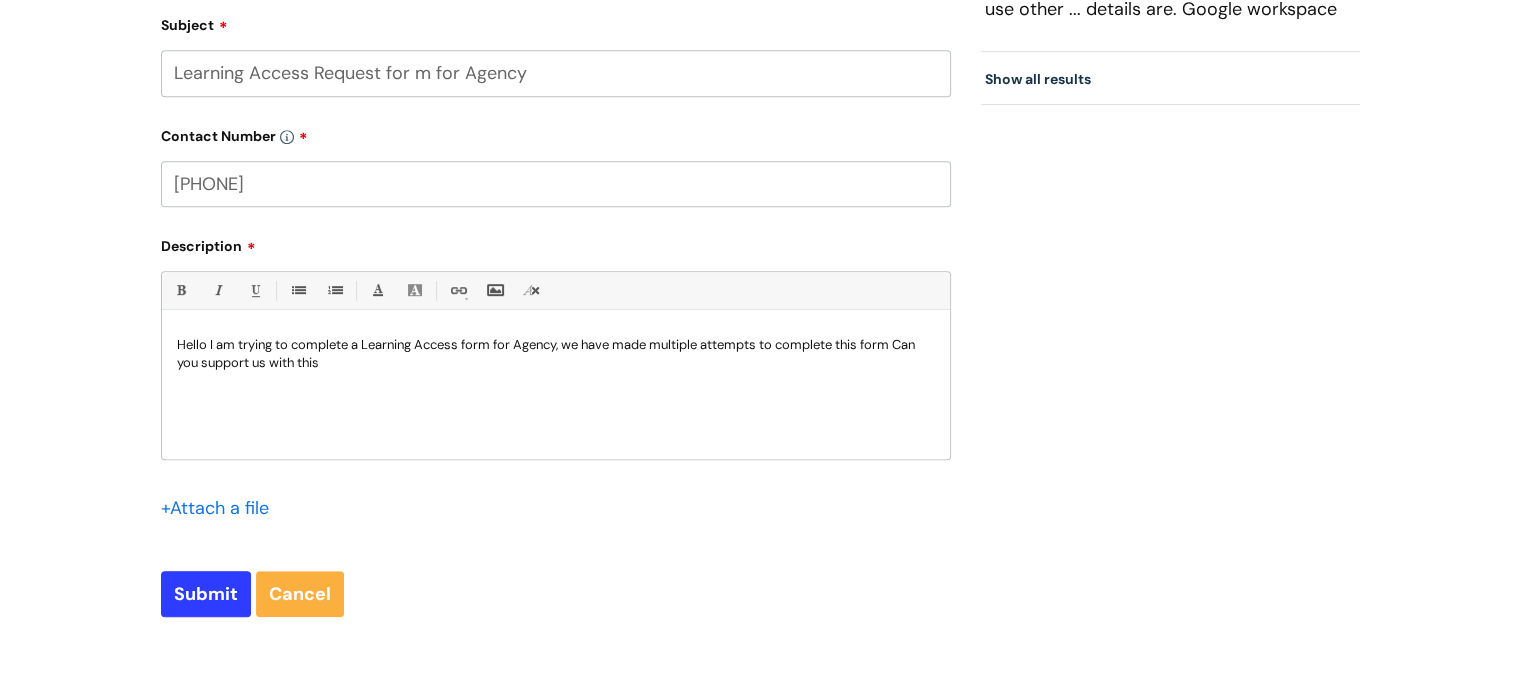 scroll, scrollTop: 1056, scrollLeft: 0, axis: vertical 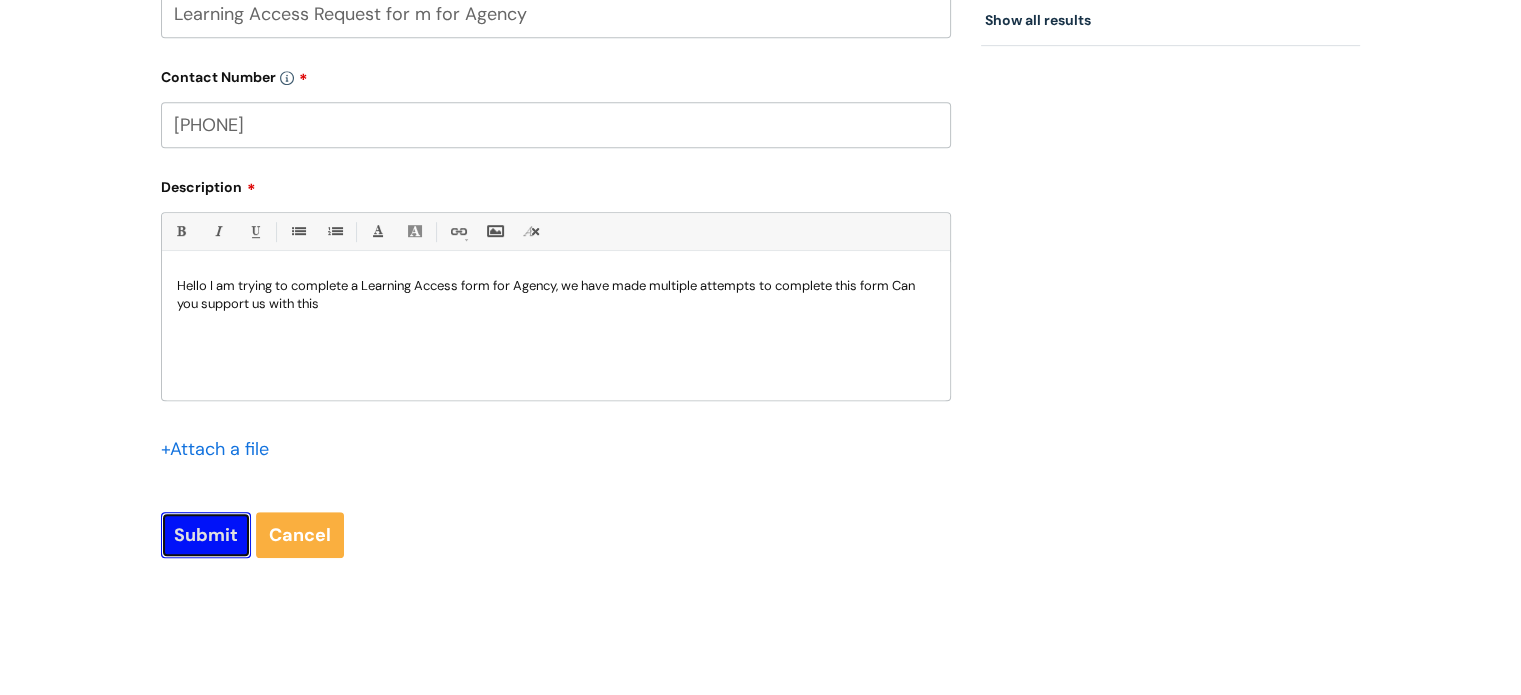 click on "Submit" at bounding box center [206, 535] 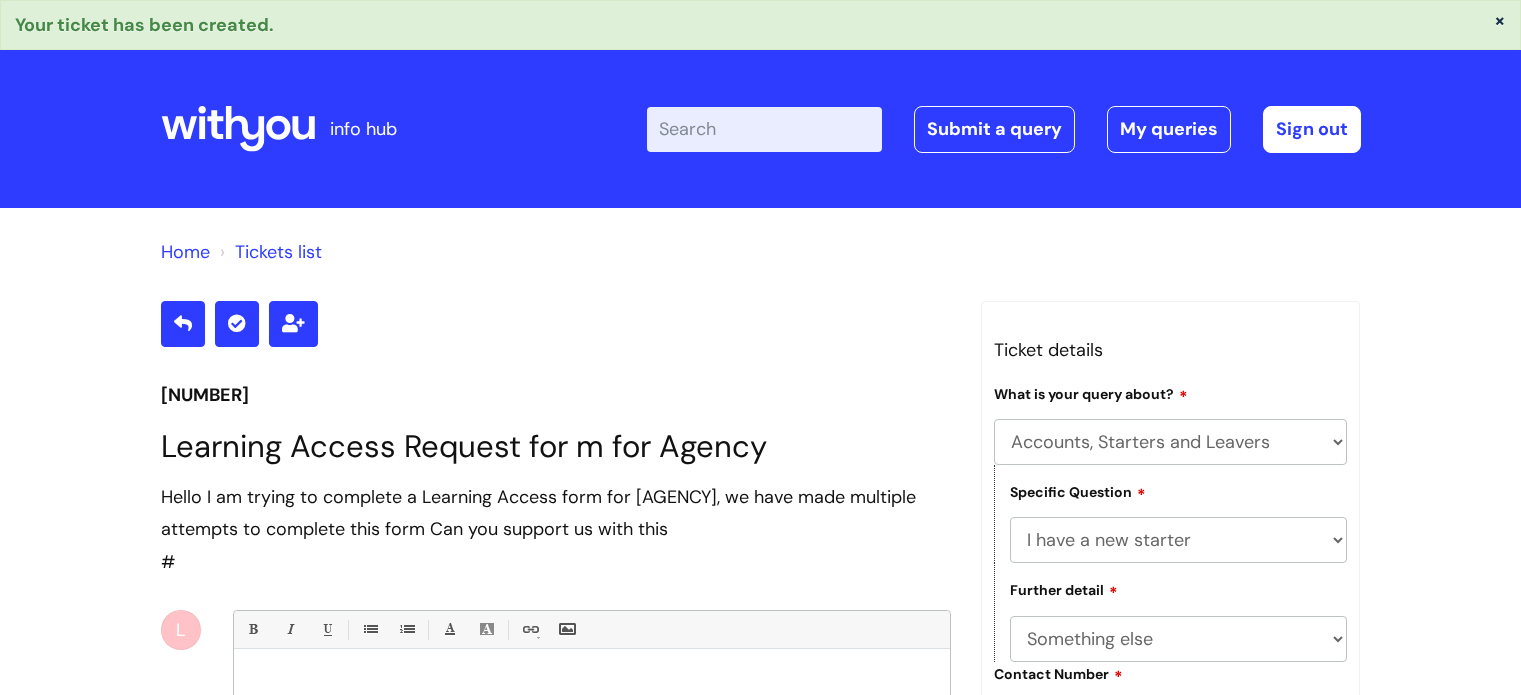 select on "Accounts, Starters and Leavers" 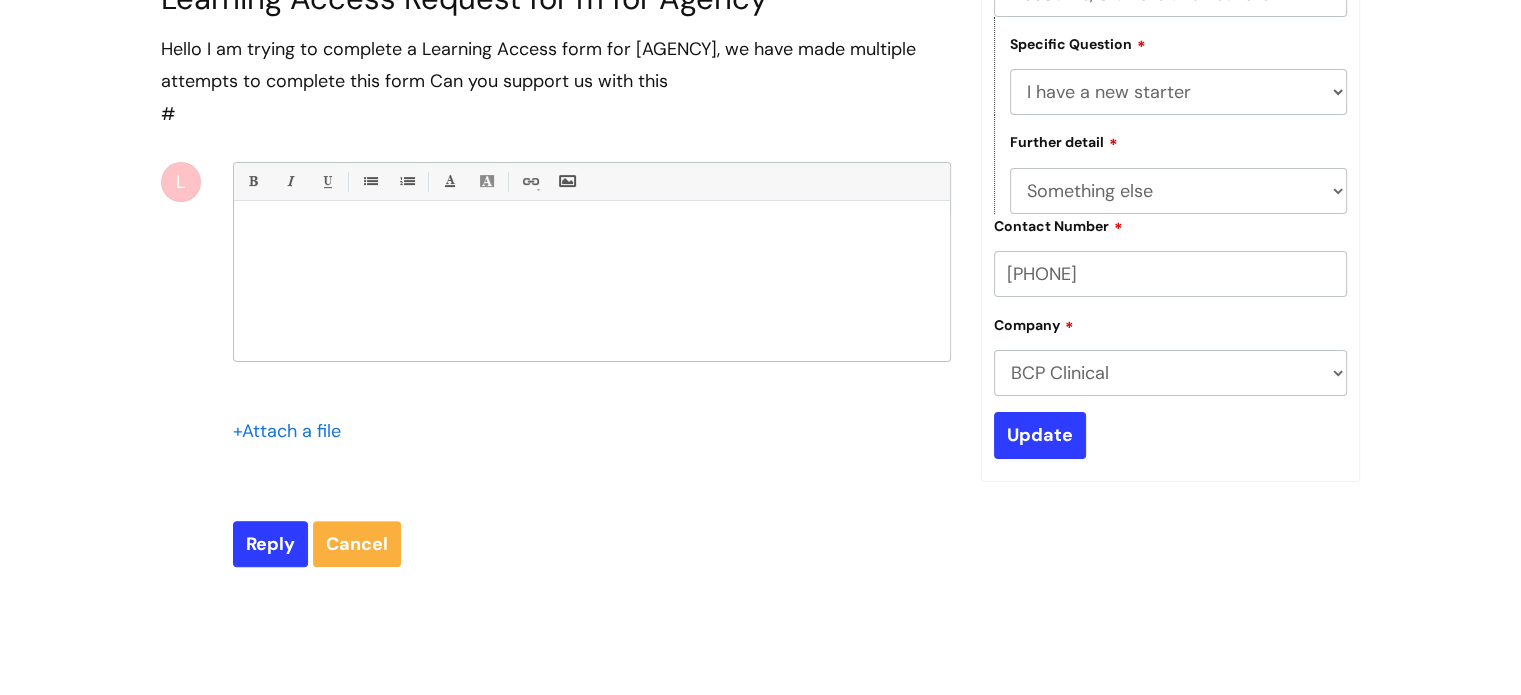 scroll, scrollTop: 296, scrollLeft: 0, axis: vertical 